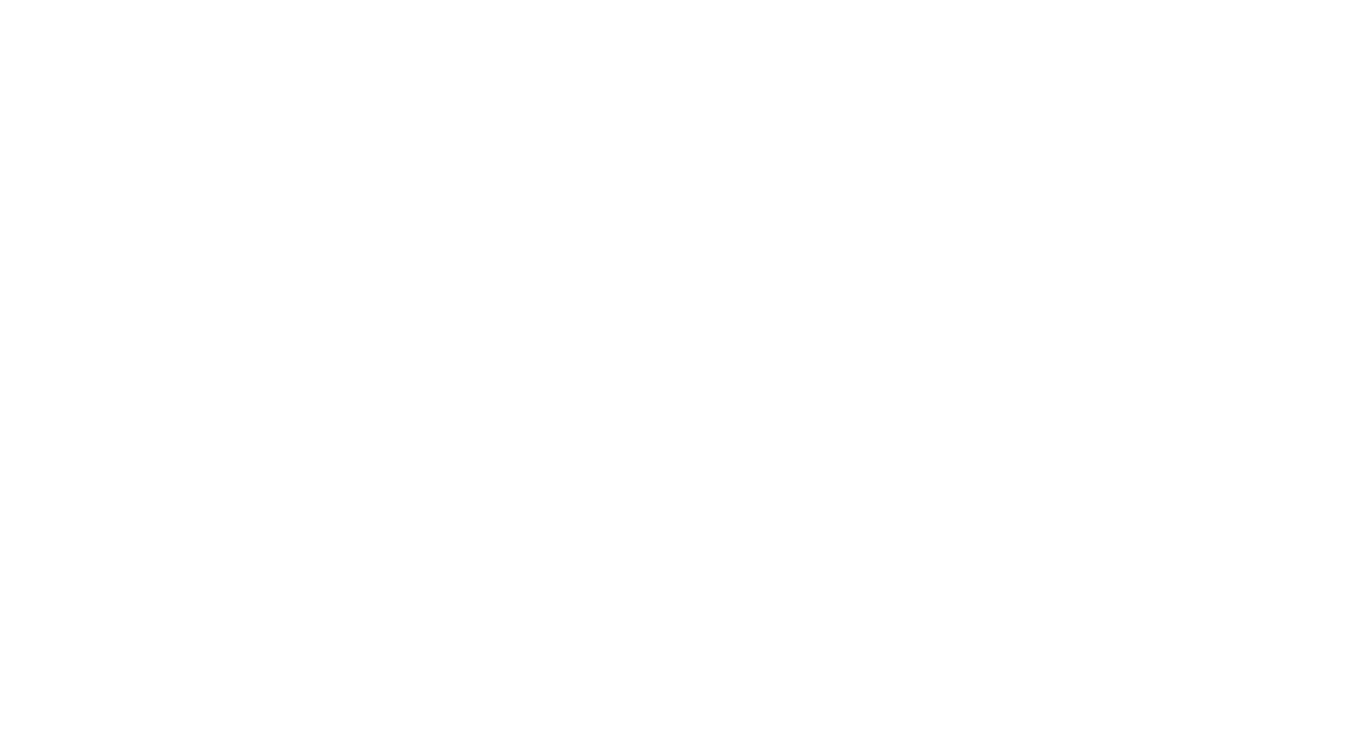 scroll, scrollTop: 0, scrollLeft: 0, axis: both 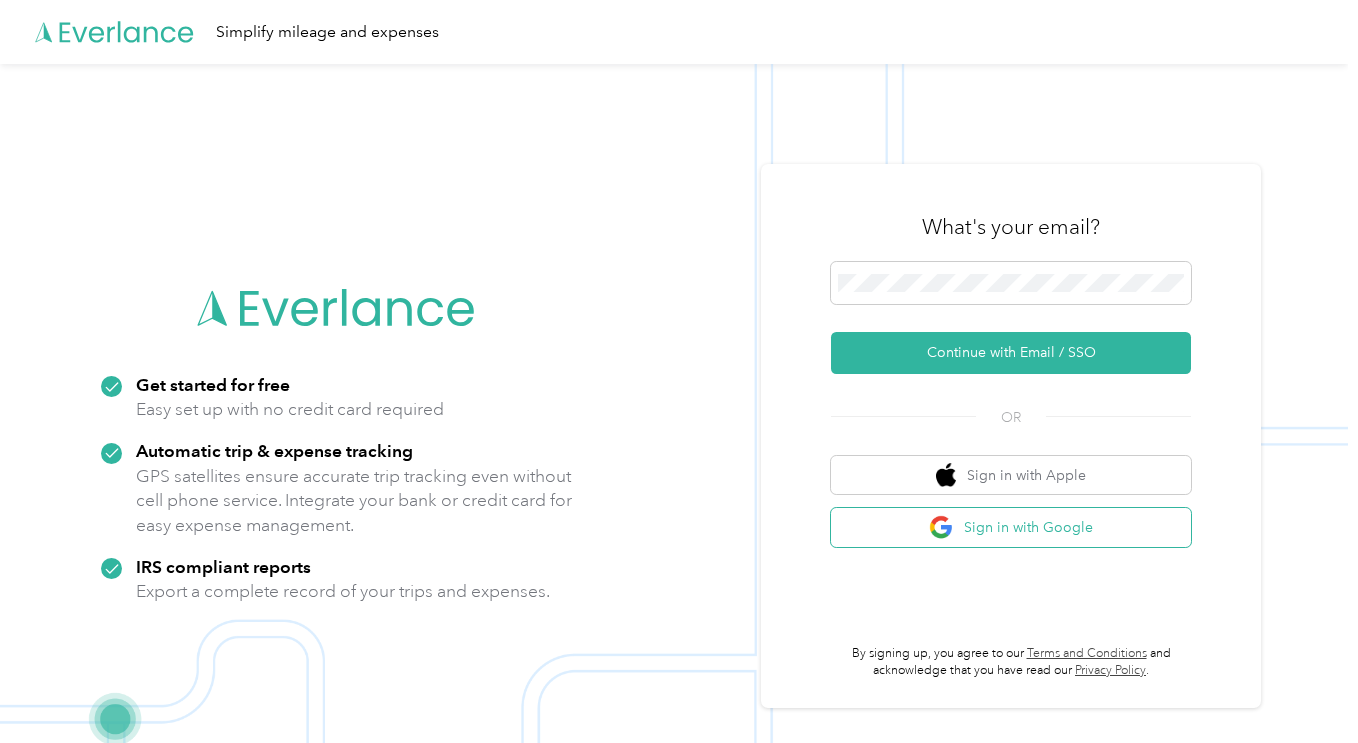 click on "Sign in with Google" at bounding box center (1011, 527) 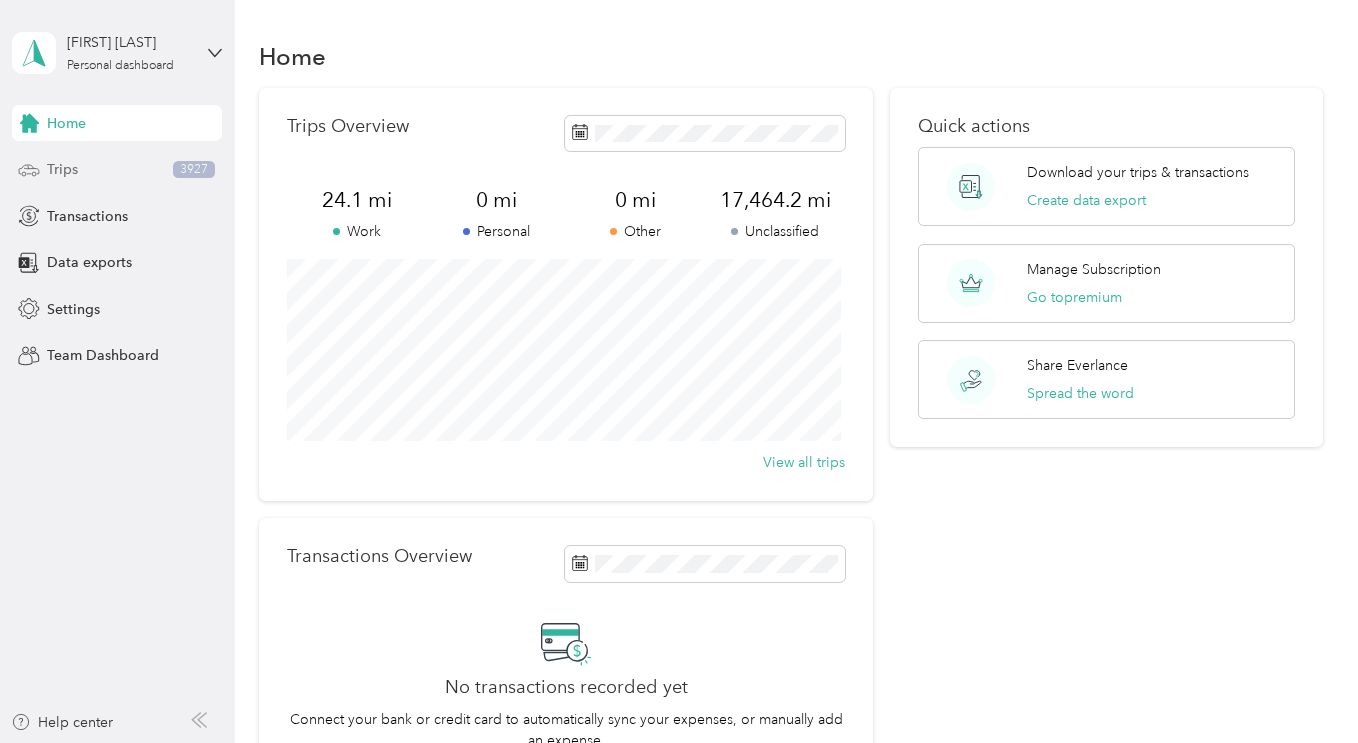 click on "Trips [NUMBER]" at bounding box center (117, 170) 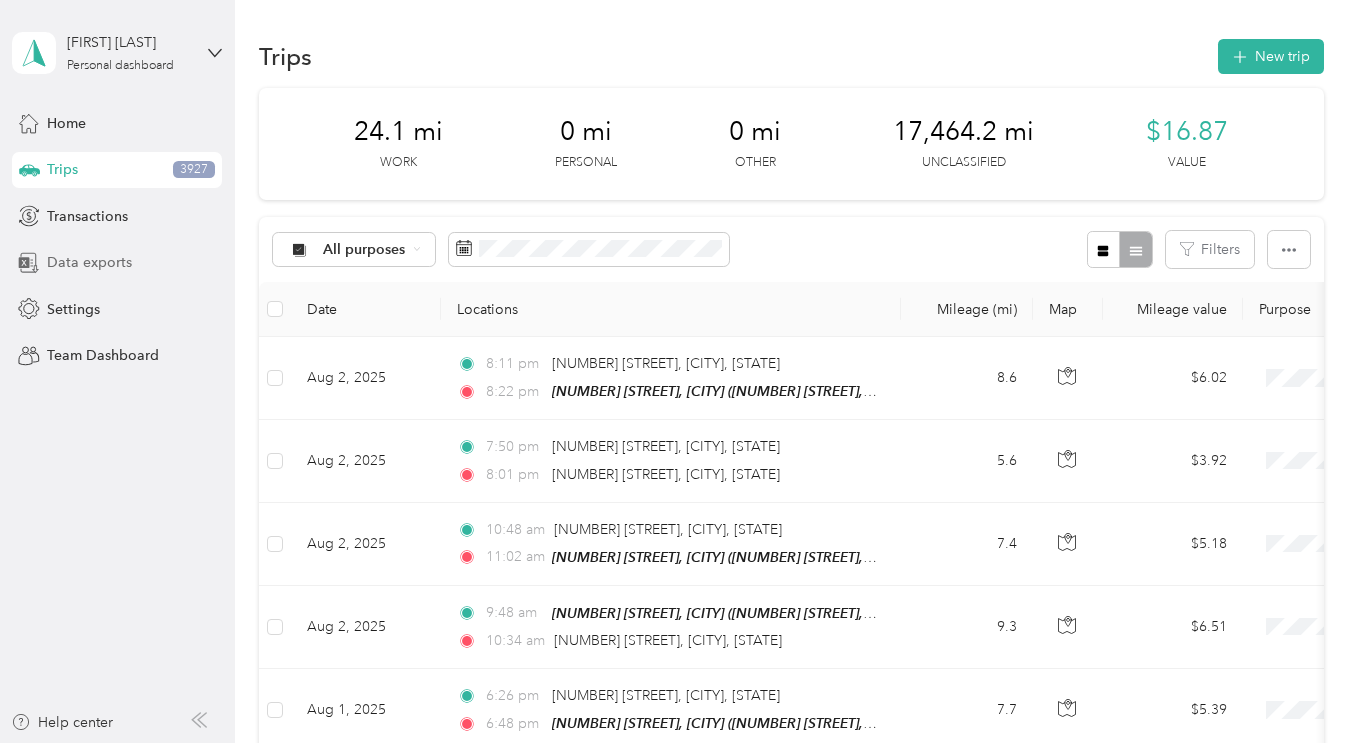 click on "Data exports" at bounding box center [89, 262] 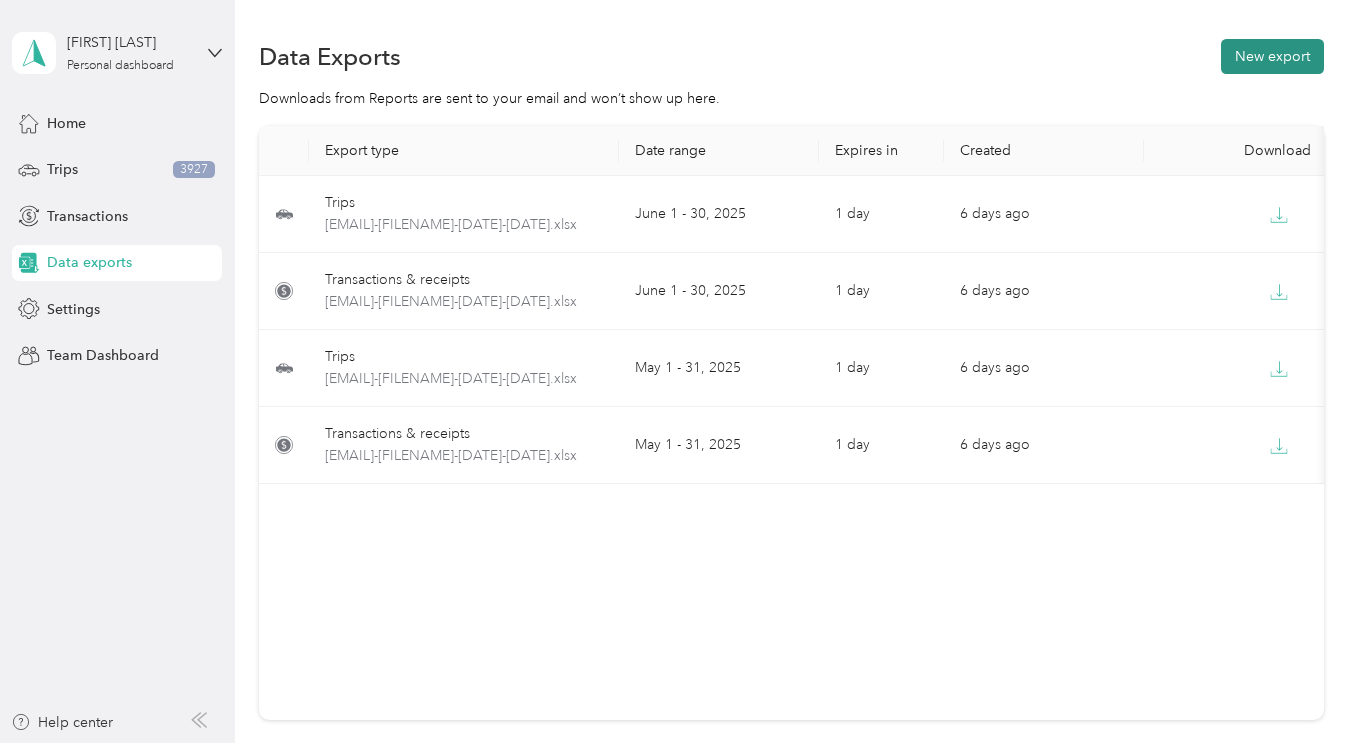 click on "New export" at bounding box center [1272, 56] 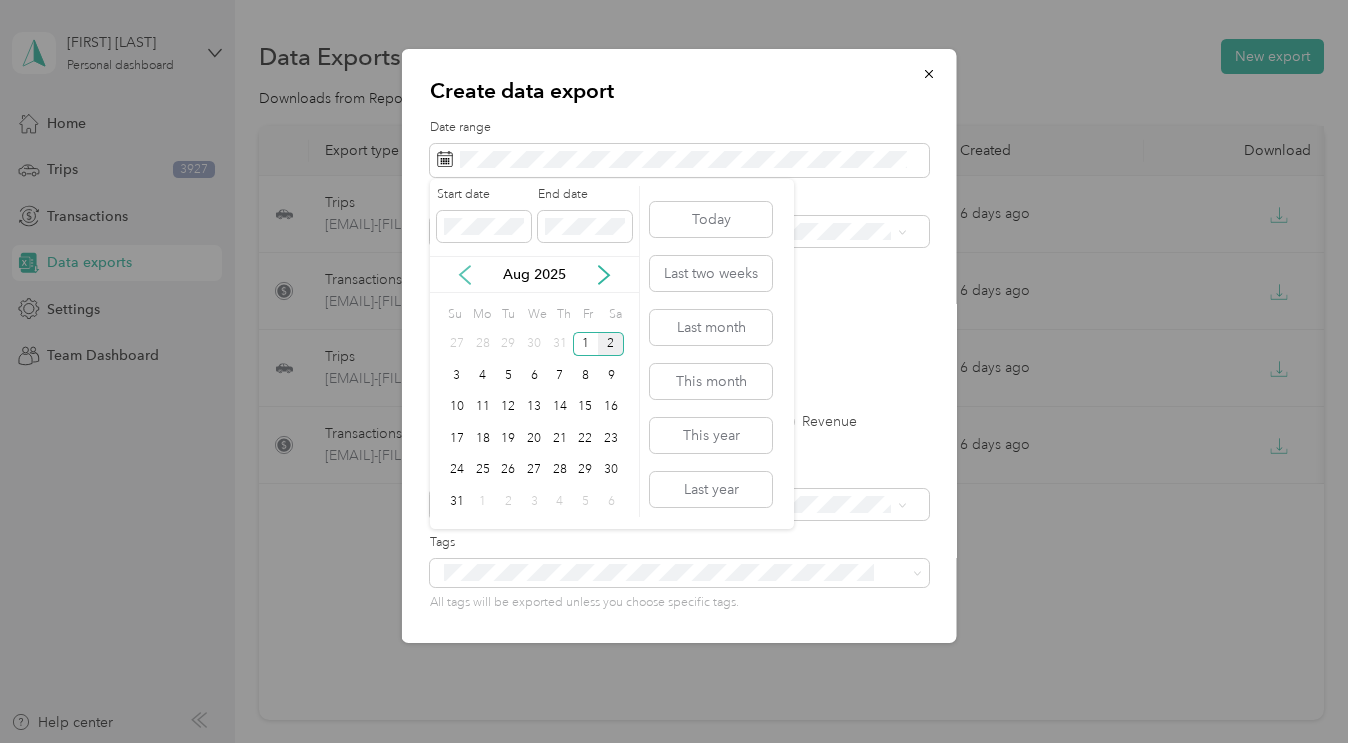 click 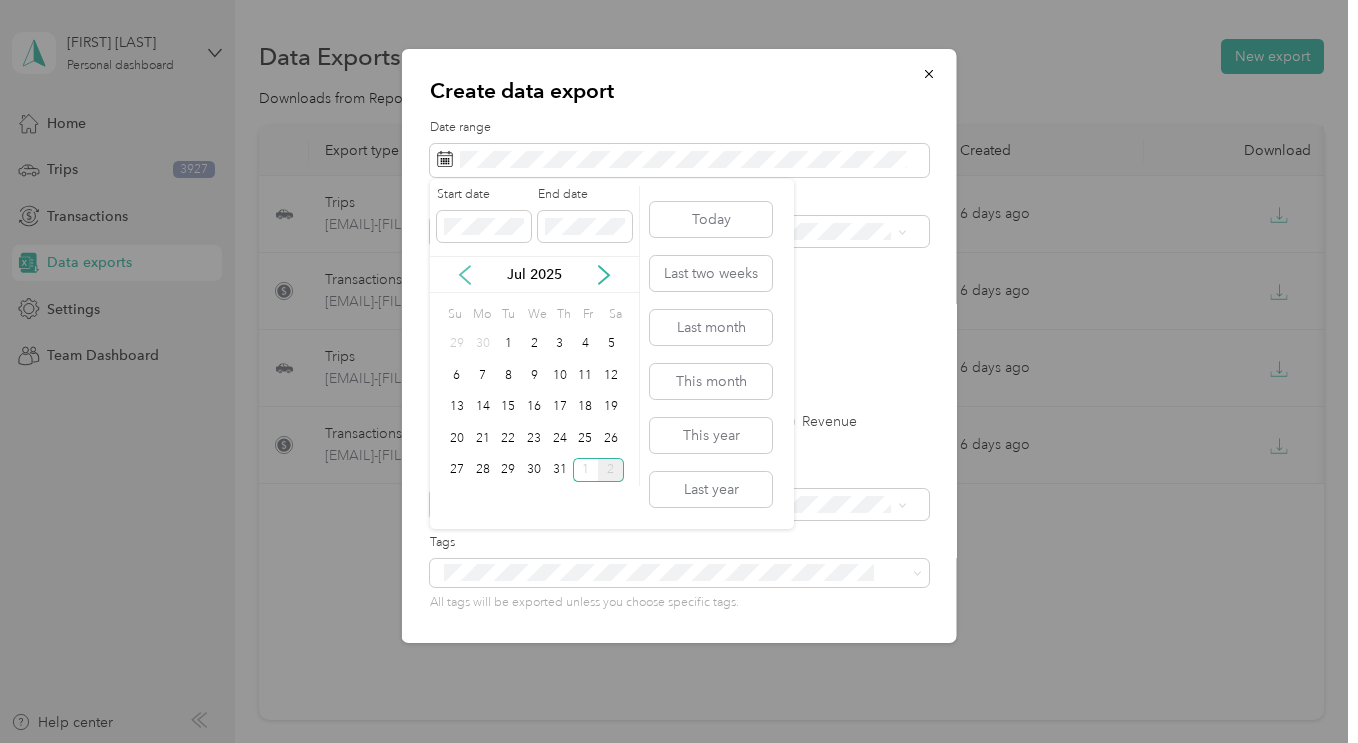 click 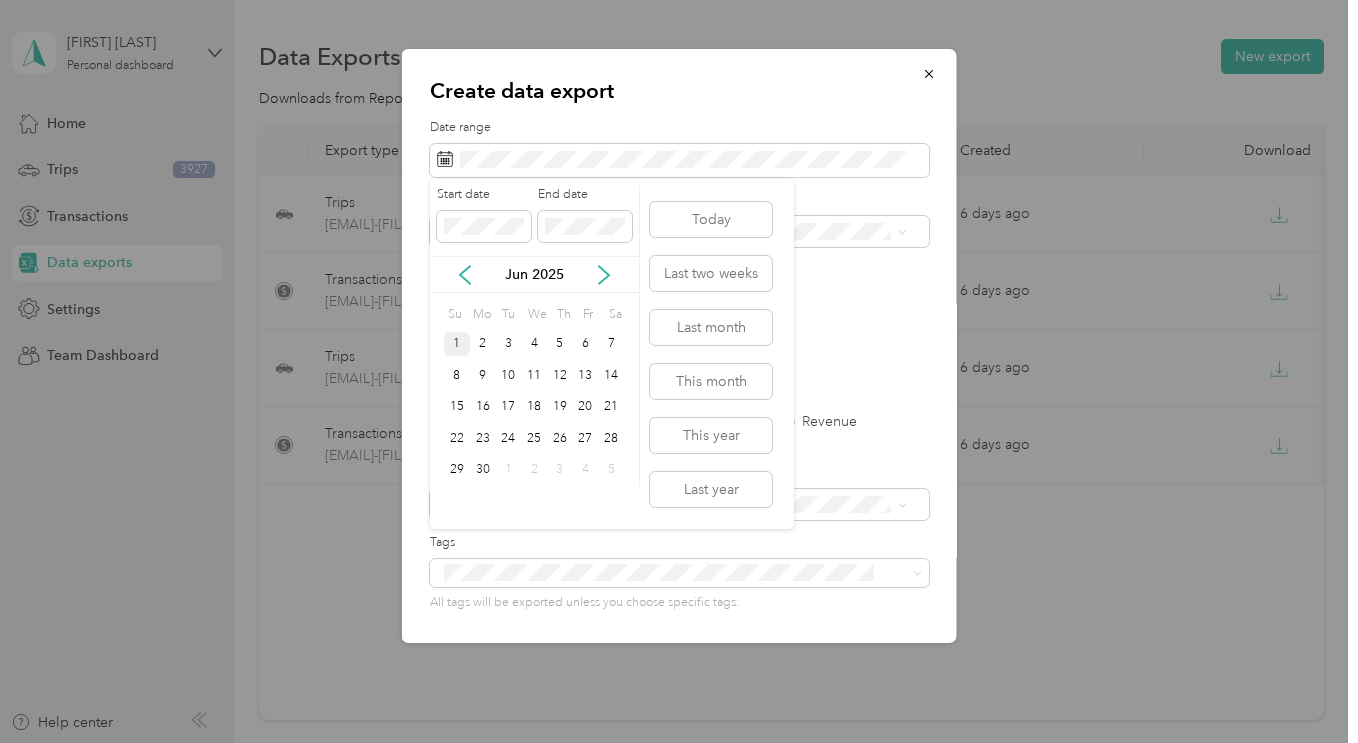 click on "1" at bounding box center [457, 344] 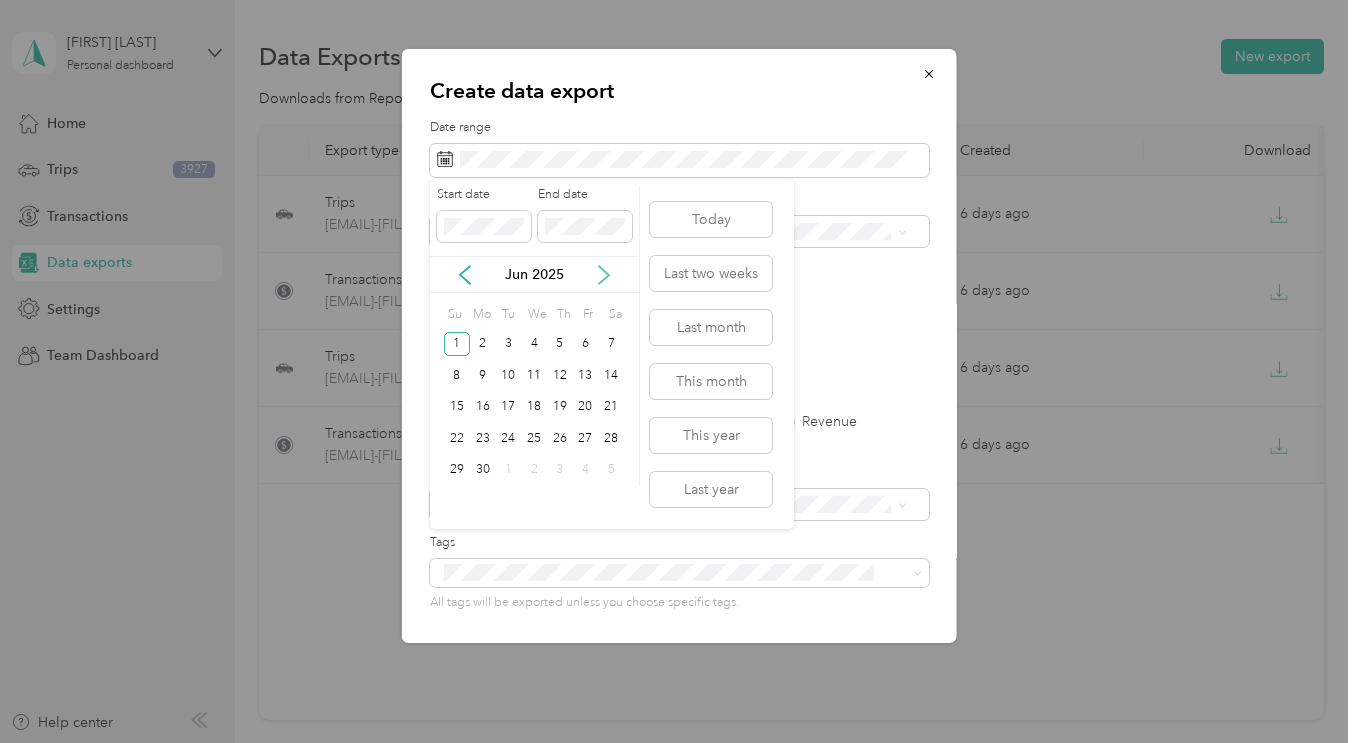 click 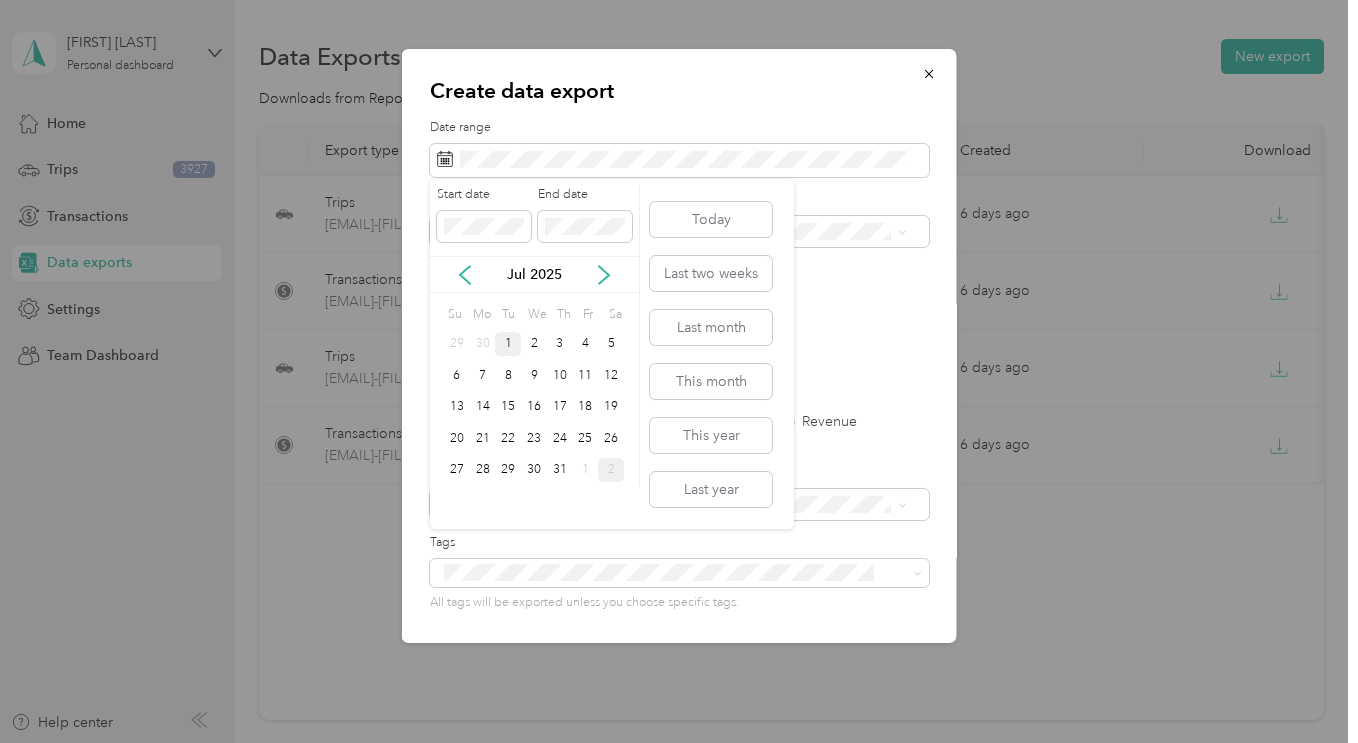click on "1" at bounding box center [508, 344] 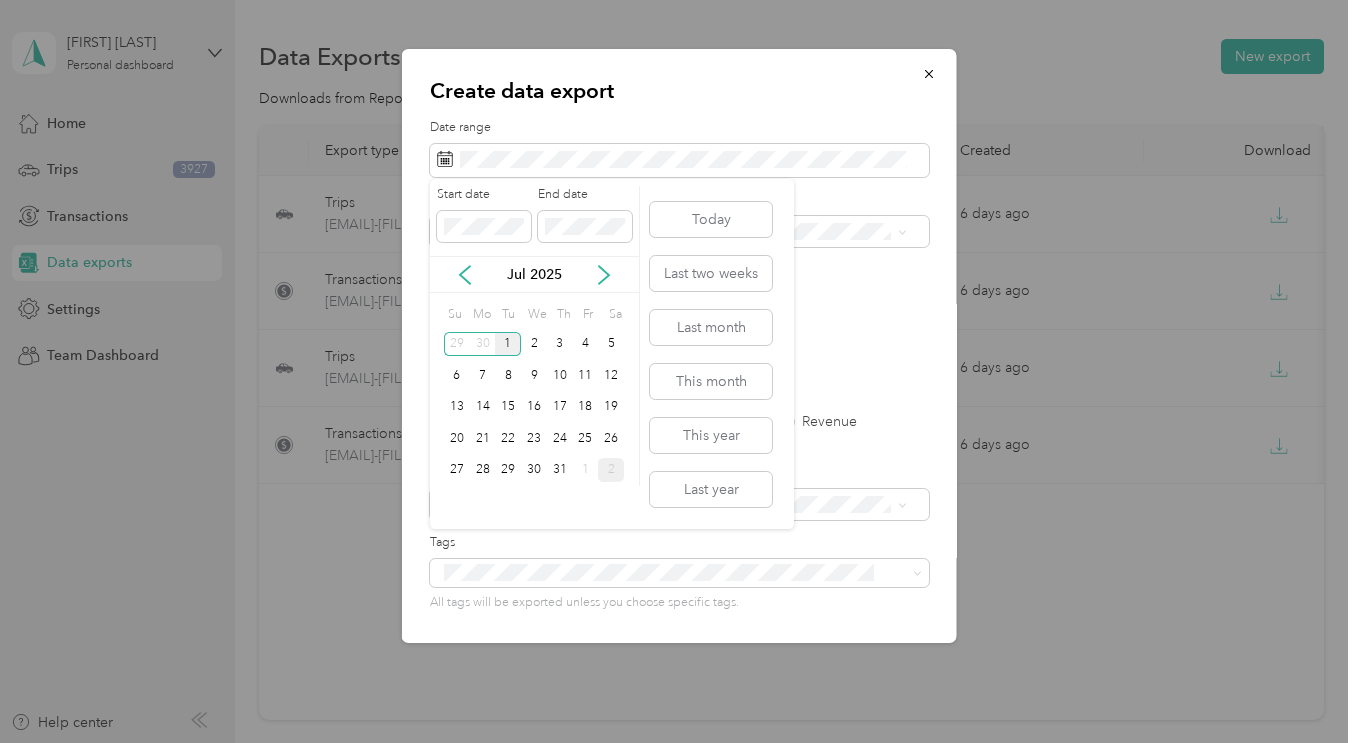 click on "1" at bounding box center (508, 344) 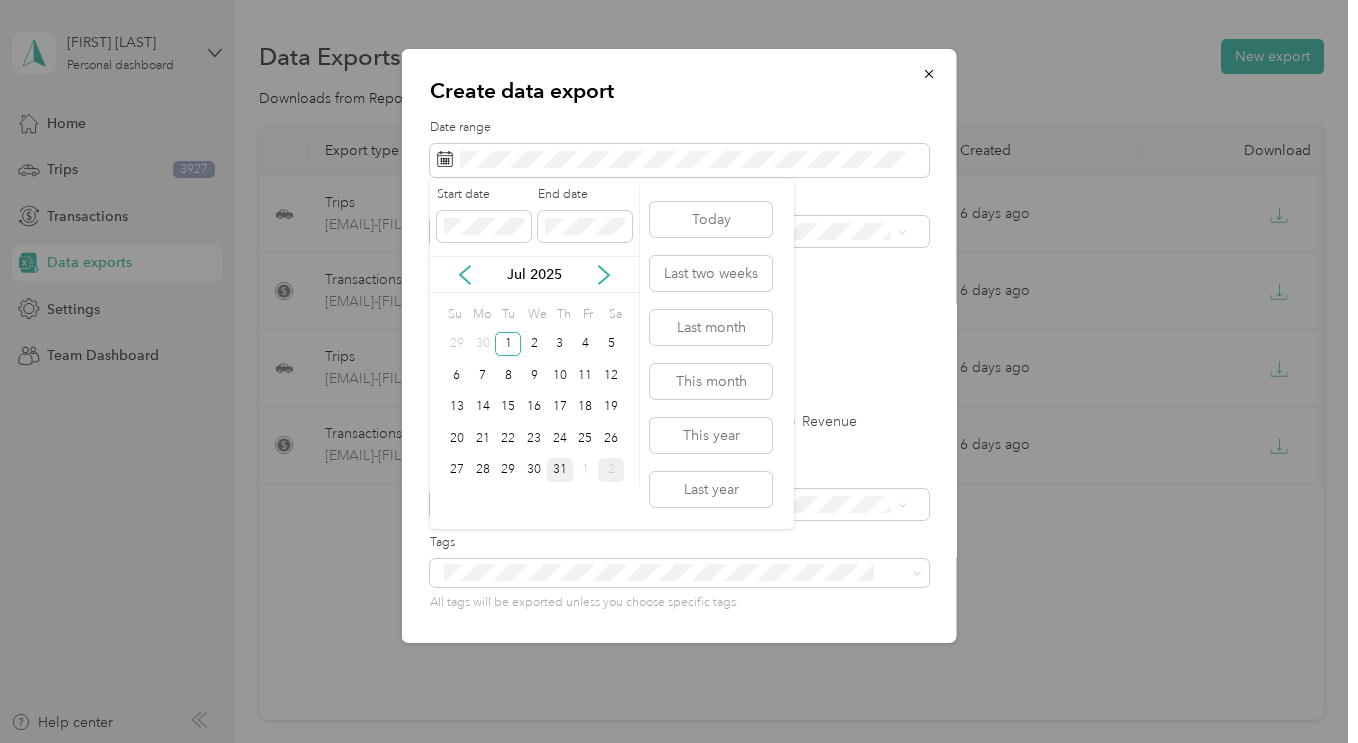 click on "31" at bounding box center (560, 470) 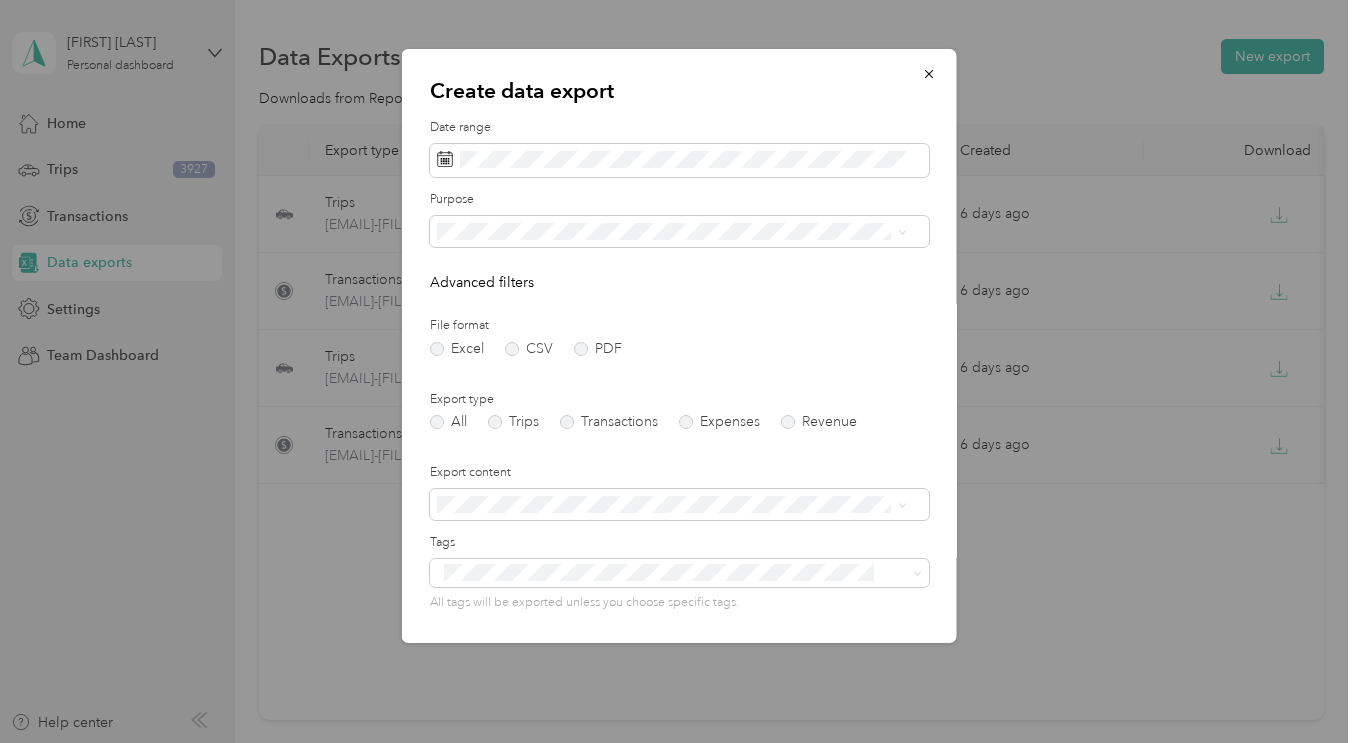 scroll, scrollTop: 132, scrollLeft: 0, axis: vertical 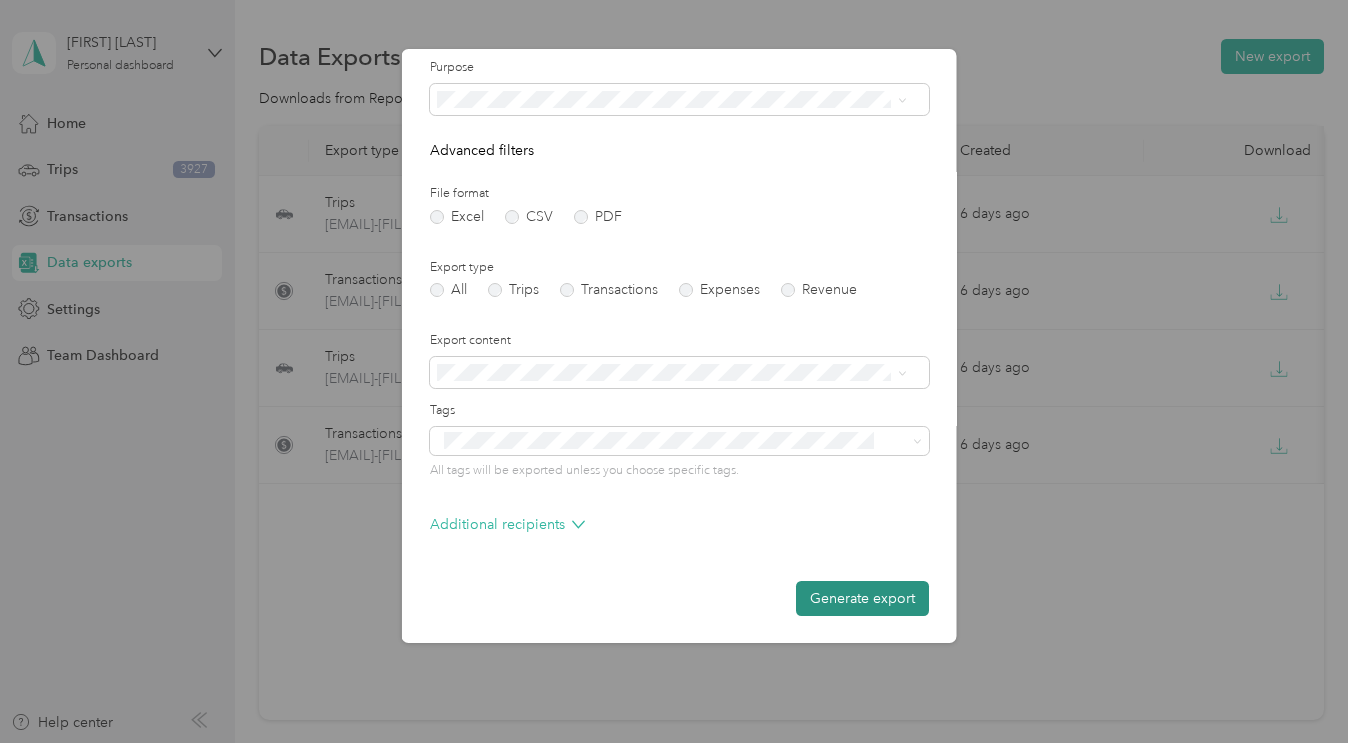 click on "Generate export" at bounding box center [862, 598] 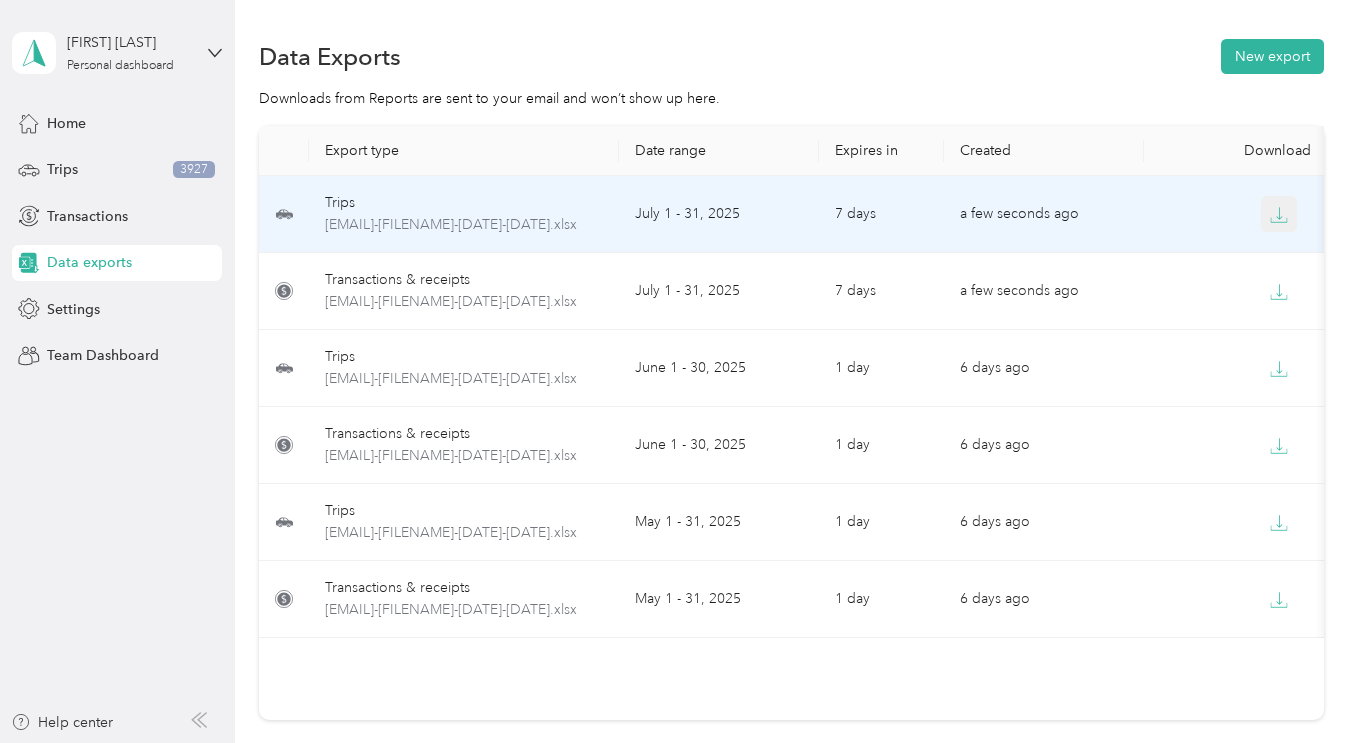 click 